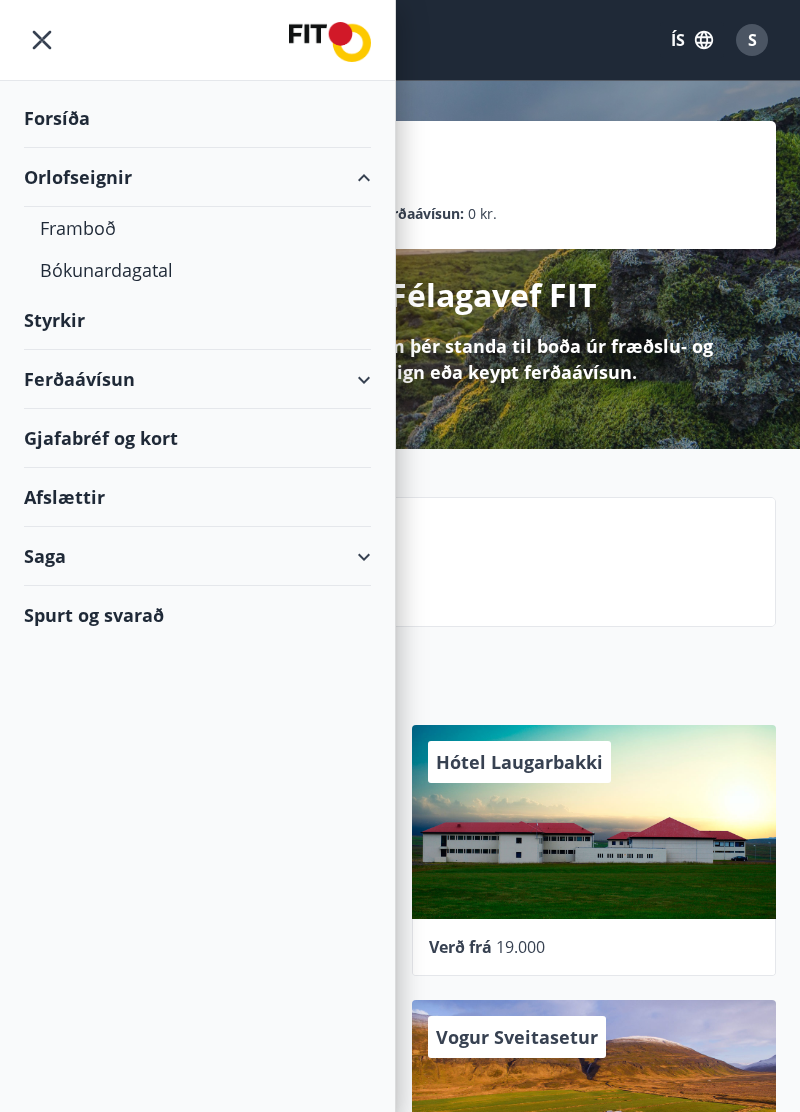 scroll, scrollTop: 0, scrollLeft: 0, axis: both 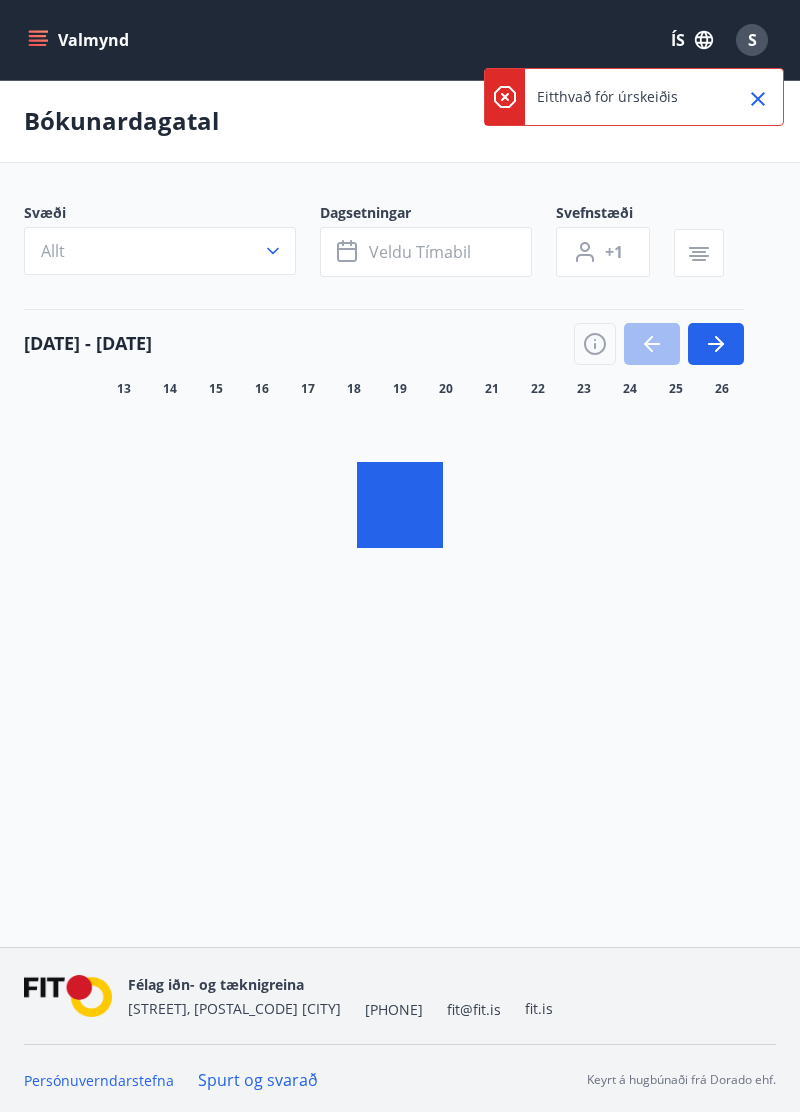 click 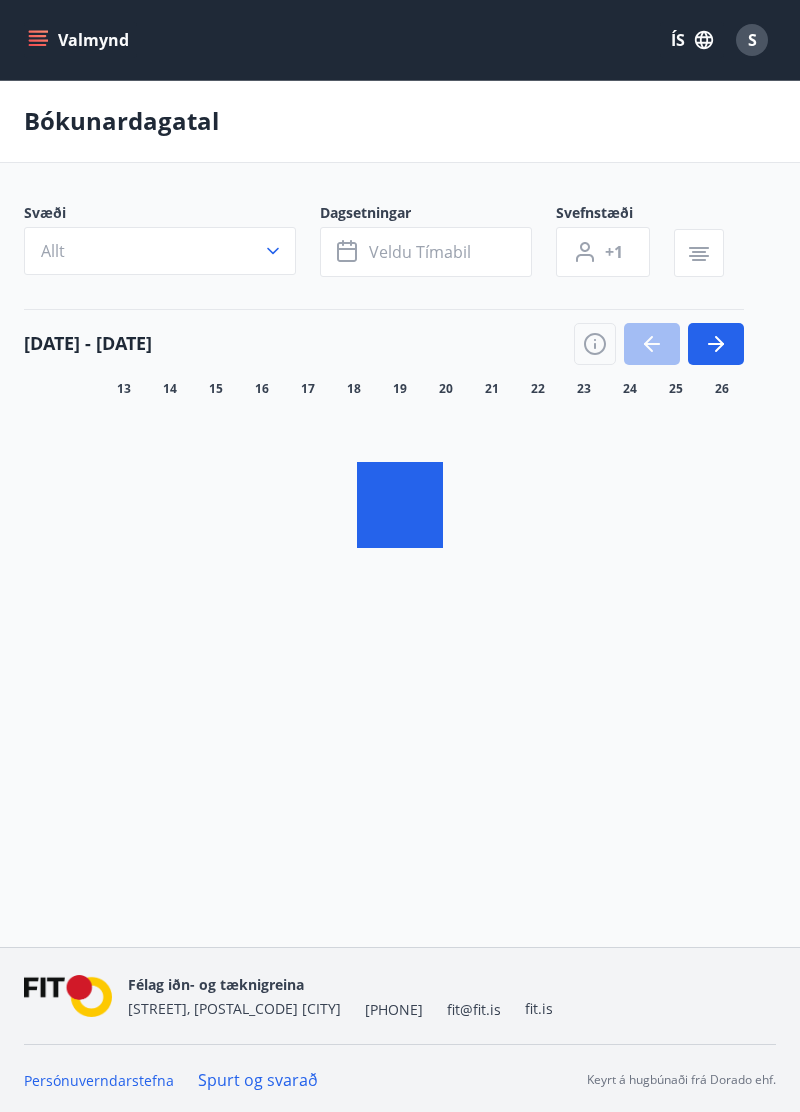 click 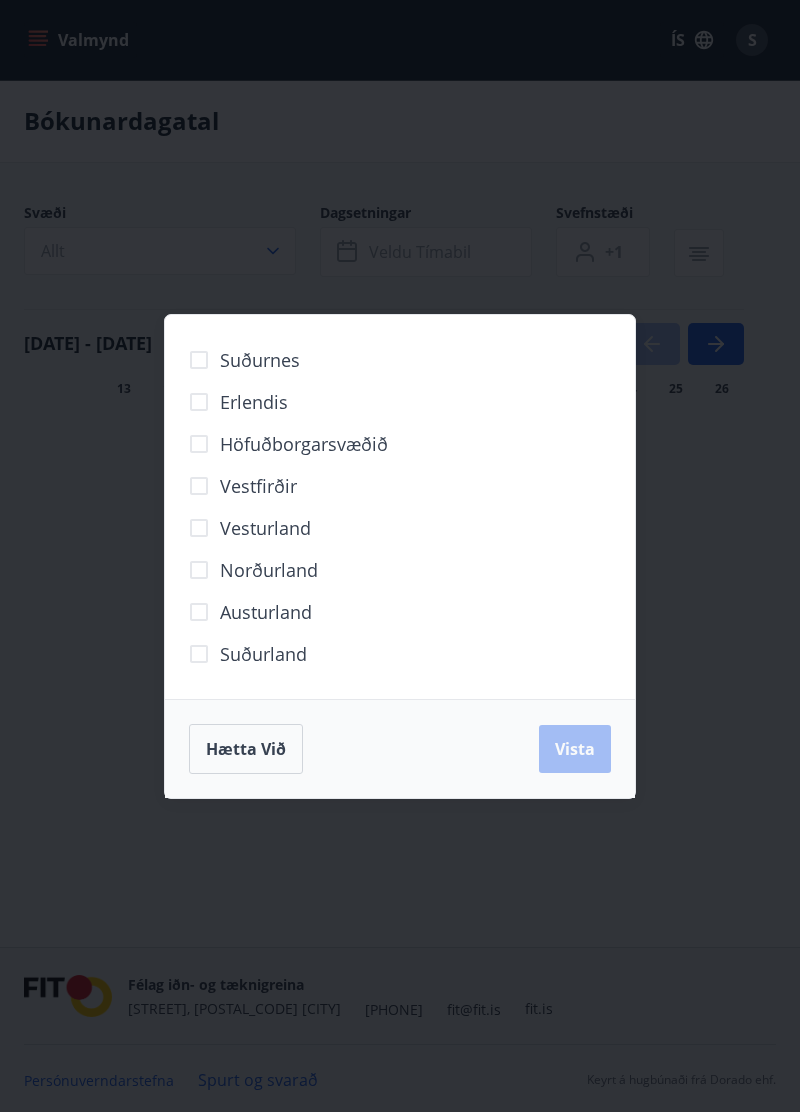 click on "Hætta við" at bounding box center (246, 749) 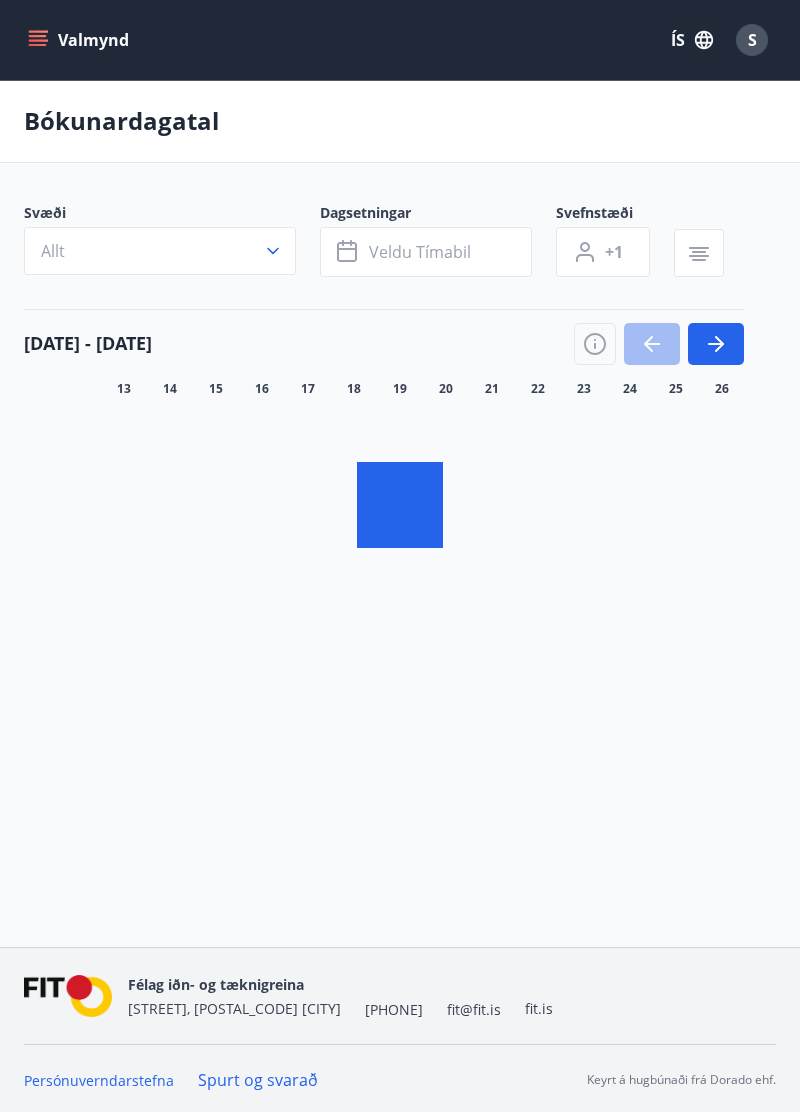click 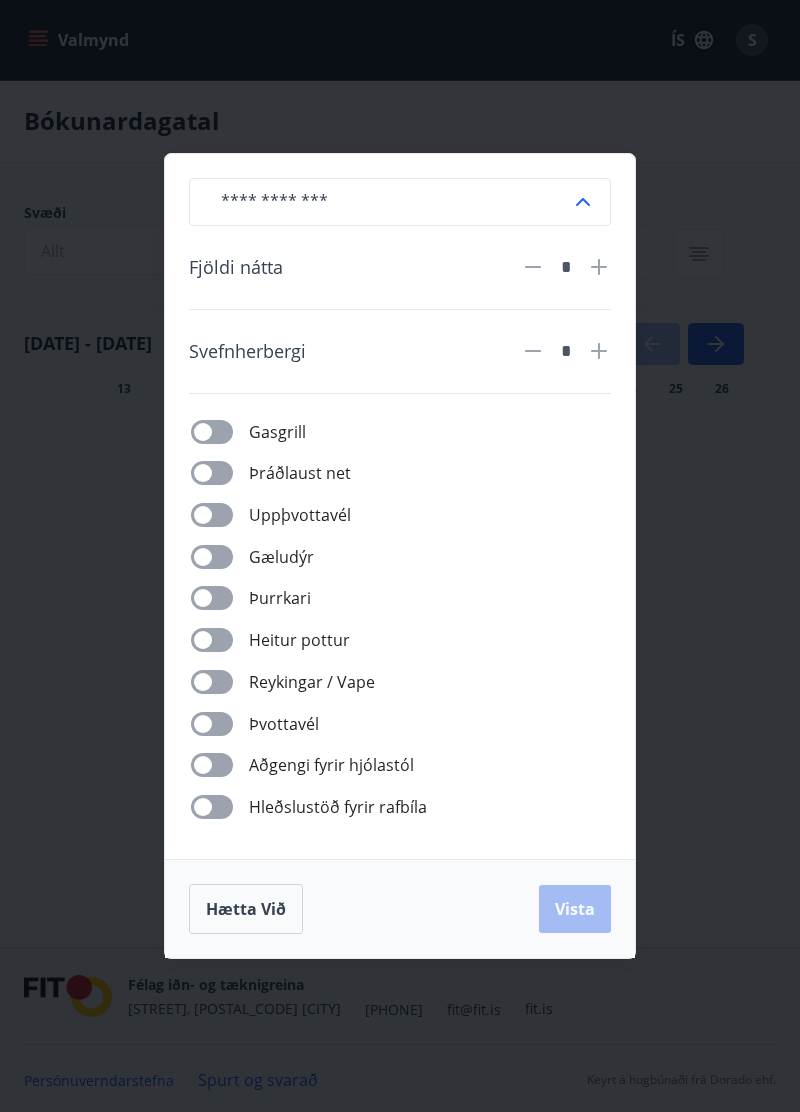 click on "​ Fjöldi nátta * Svefnherbergi * Gasgrill Þráðlaust net Uppþvottavél Gæludýr Þurrkari Heitur pottur Reykingar / Vape Þvottavél Aðgengi fyrir hjólastól Hleðslustöð fyrir rafbíla Hætta við Vista" at bounding box center [400, 556] 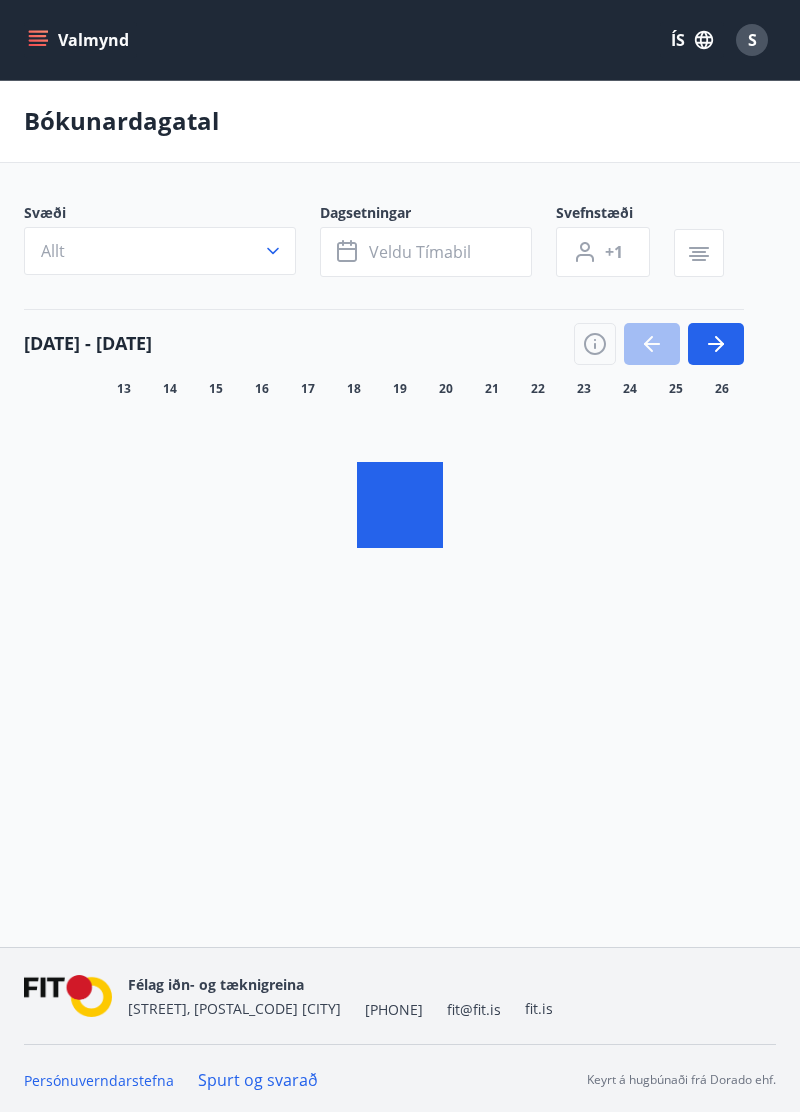 click on "S" at bounding box center [752, 40] 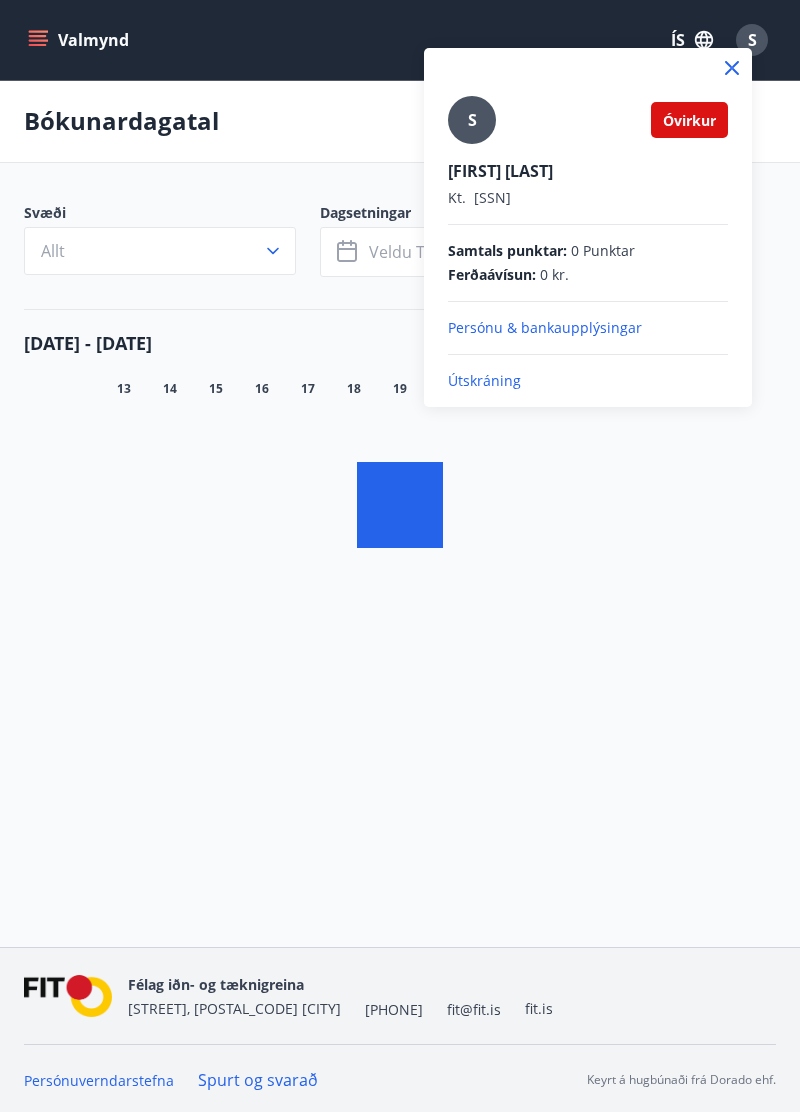 click on "Óvirkur" at bounding box center [689, 120] 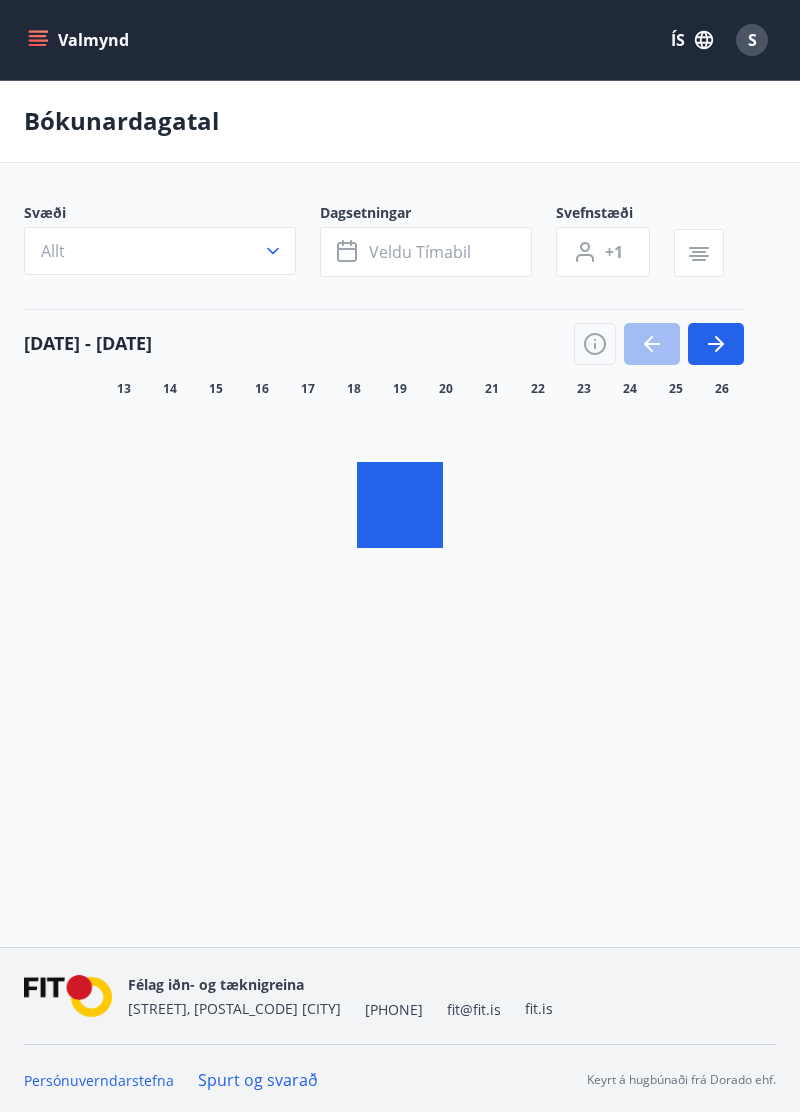 click 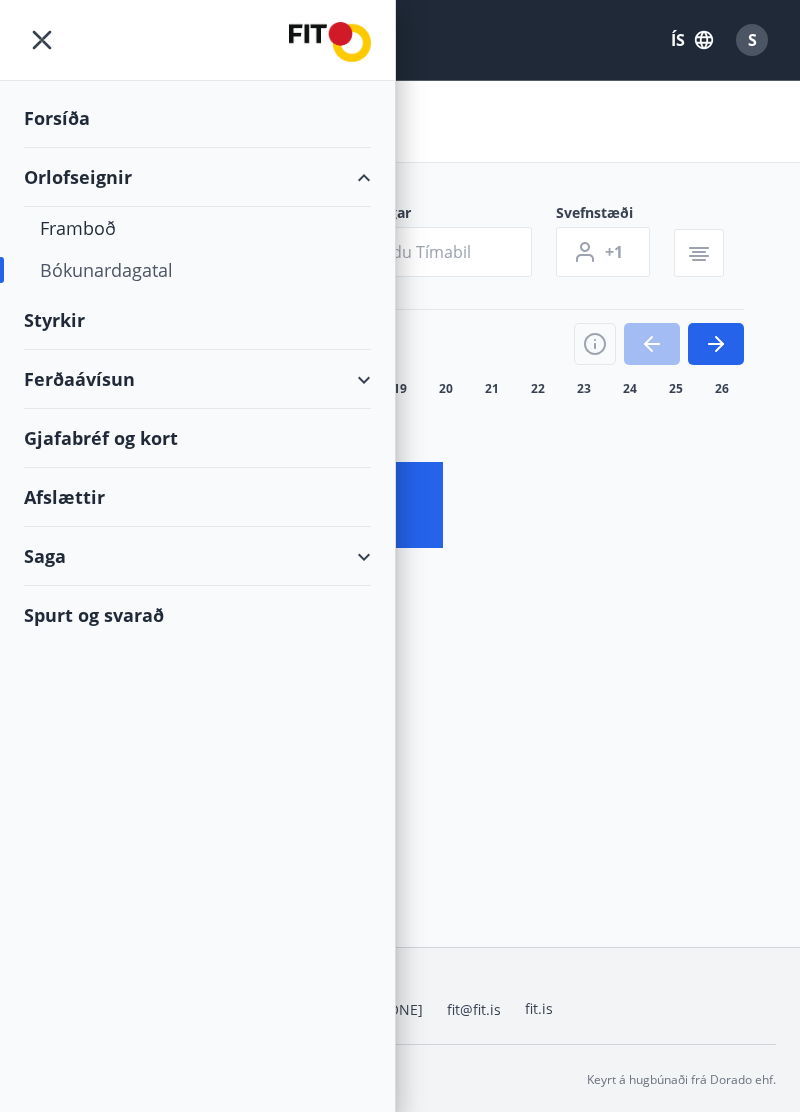 click on "Framboð" at bounding box center (197, 228) 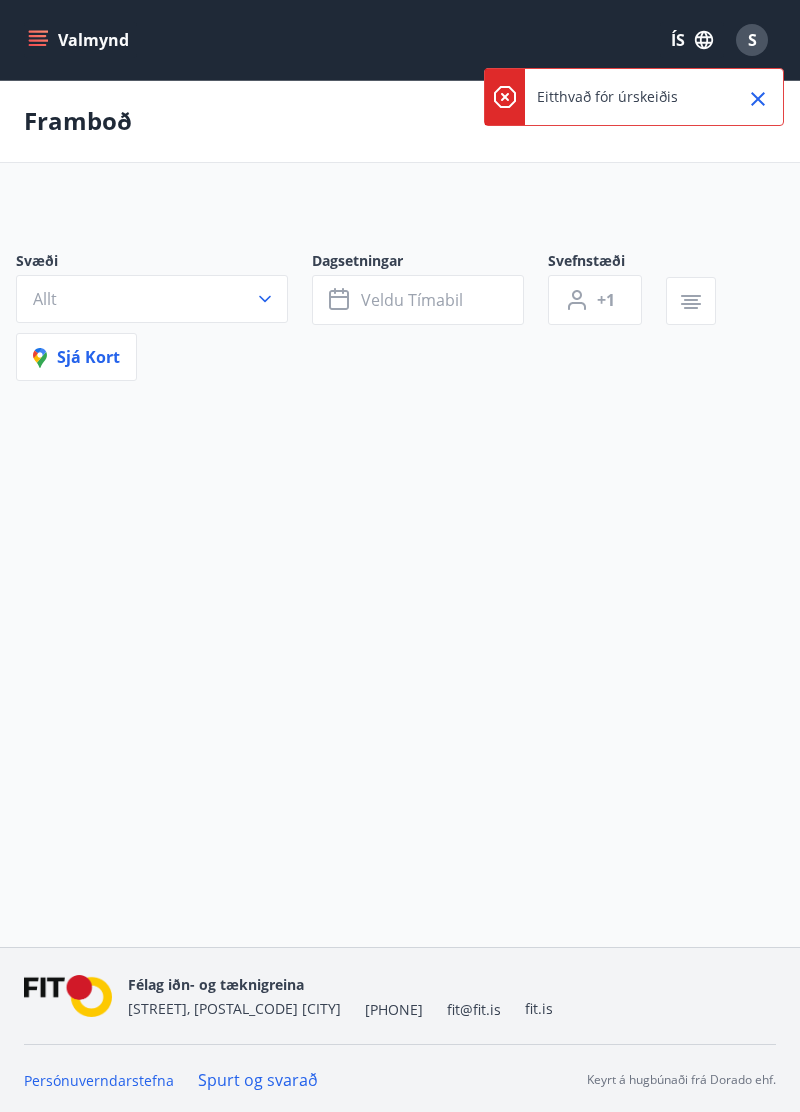 click 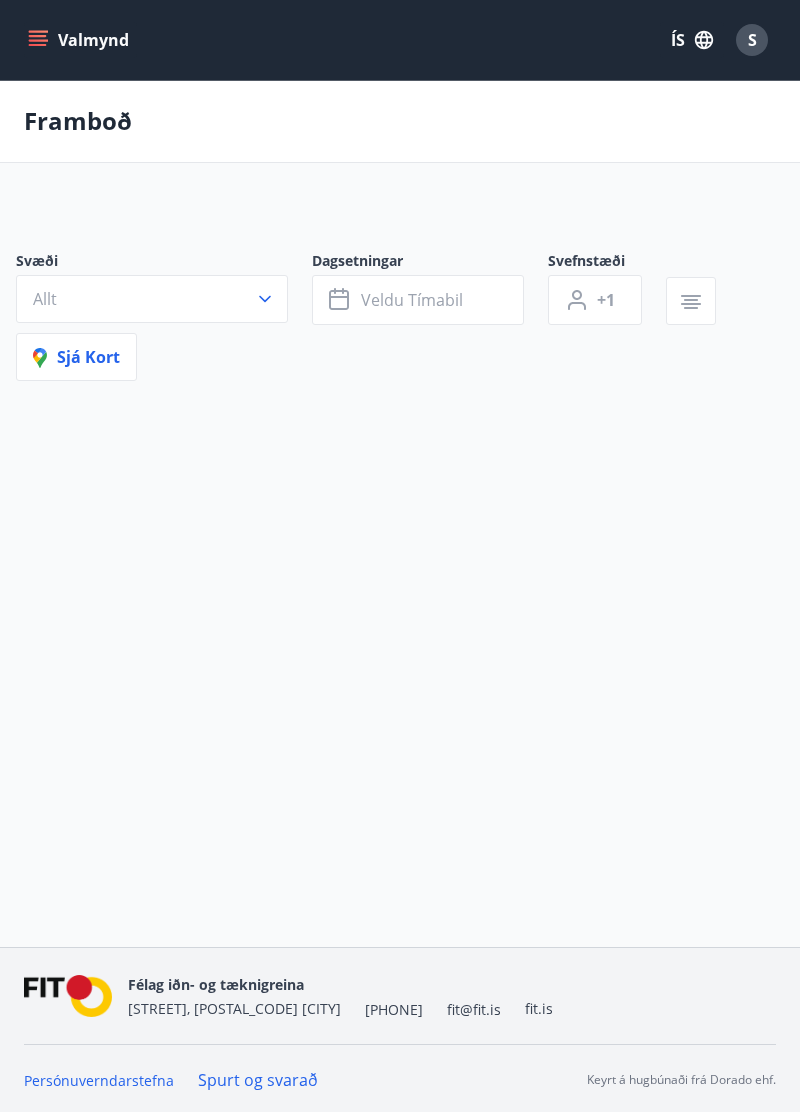 click on "S" at bounding box center (752, 40) 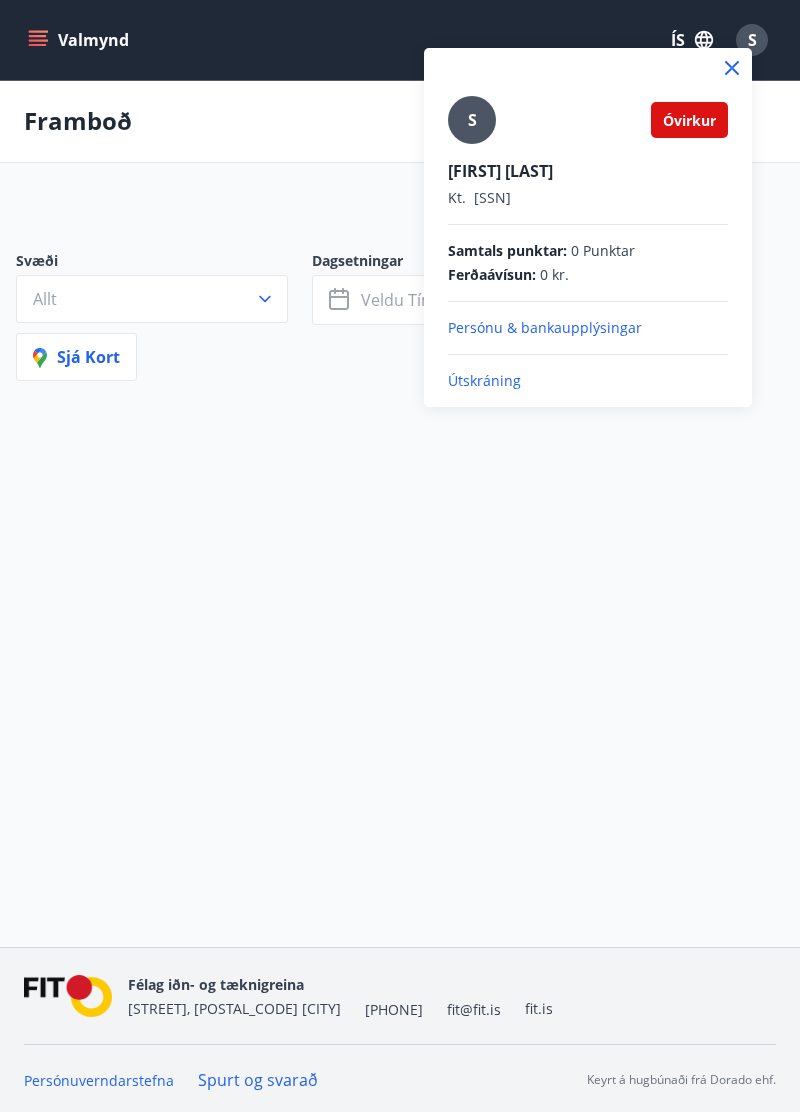 click on "Útskráning" at bounding box center (588, 381) 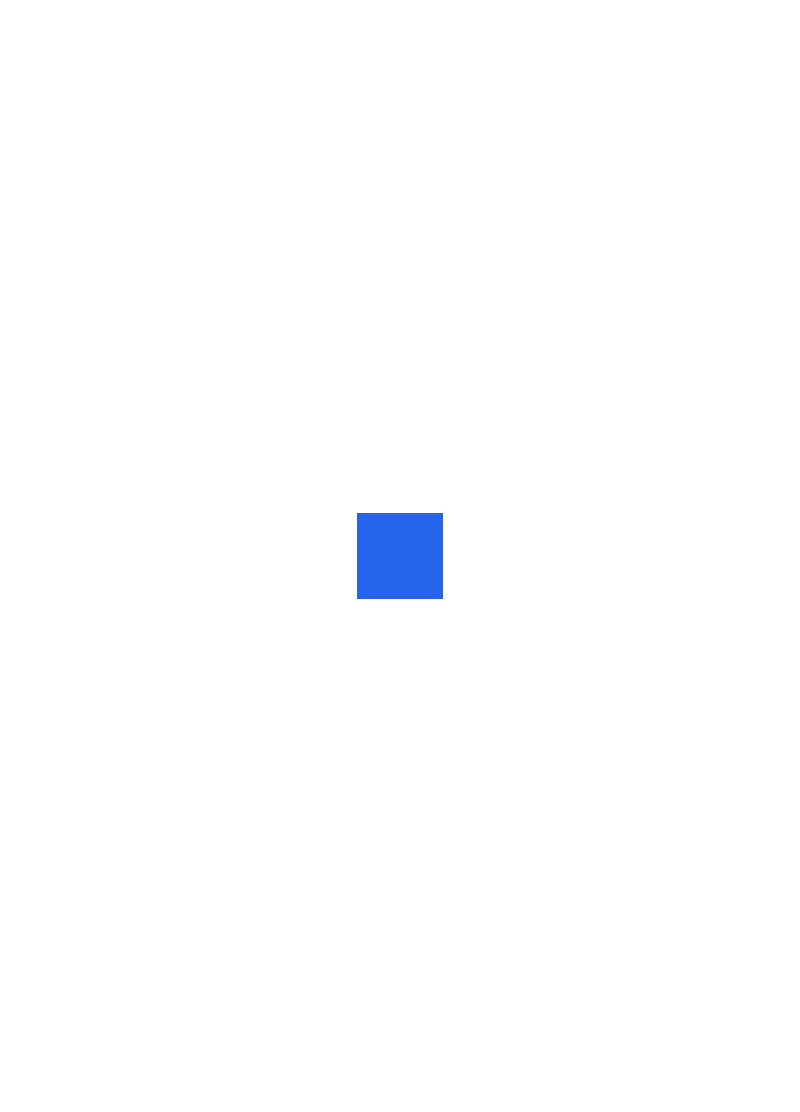 scroll, scrollTop: 0, scrollLeft: 0, axis: both 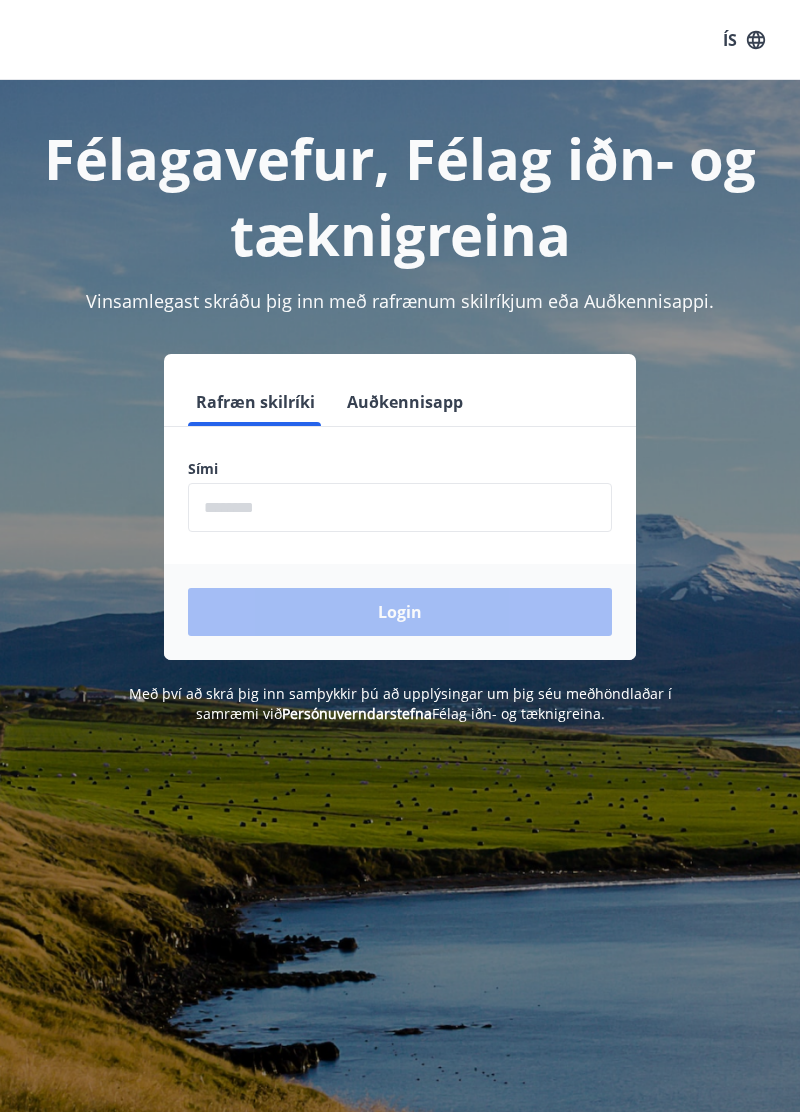 click at bounding box center (400, 507) 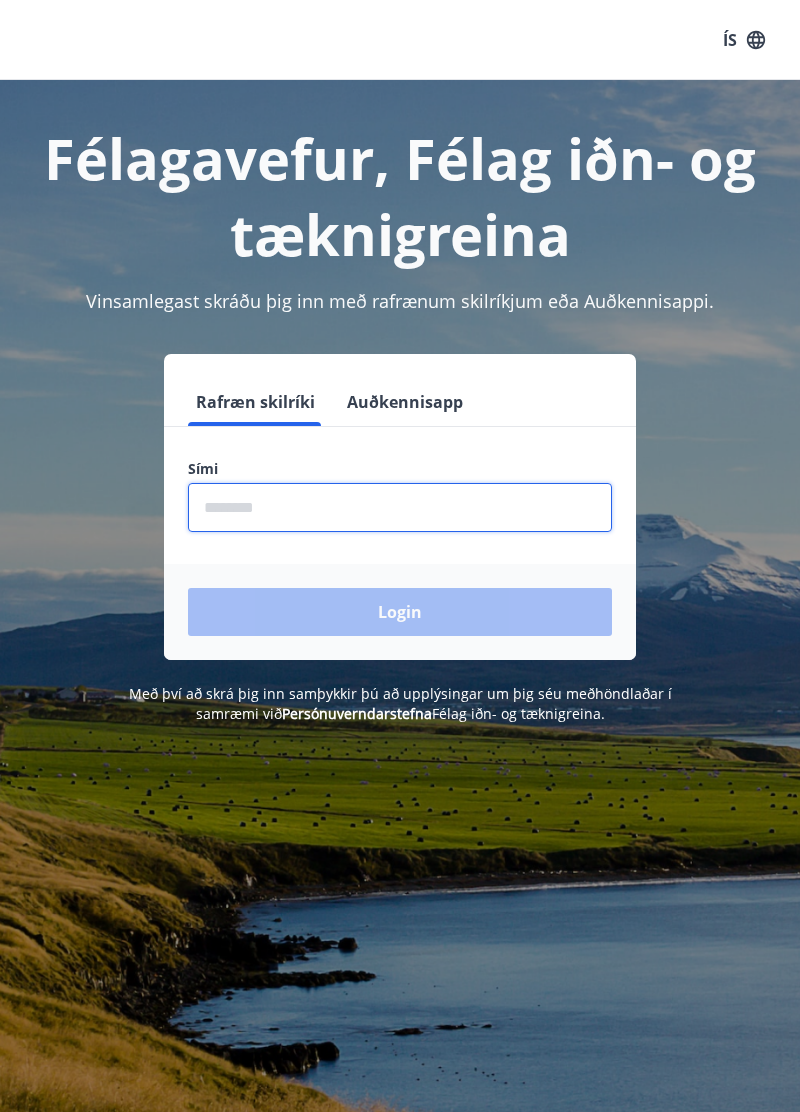 type on "********" 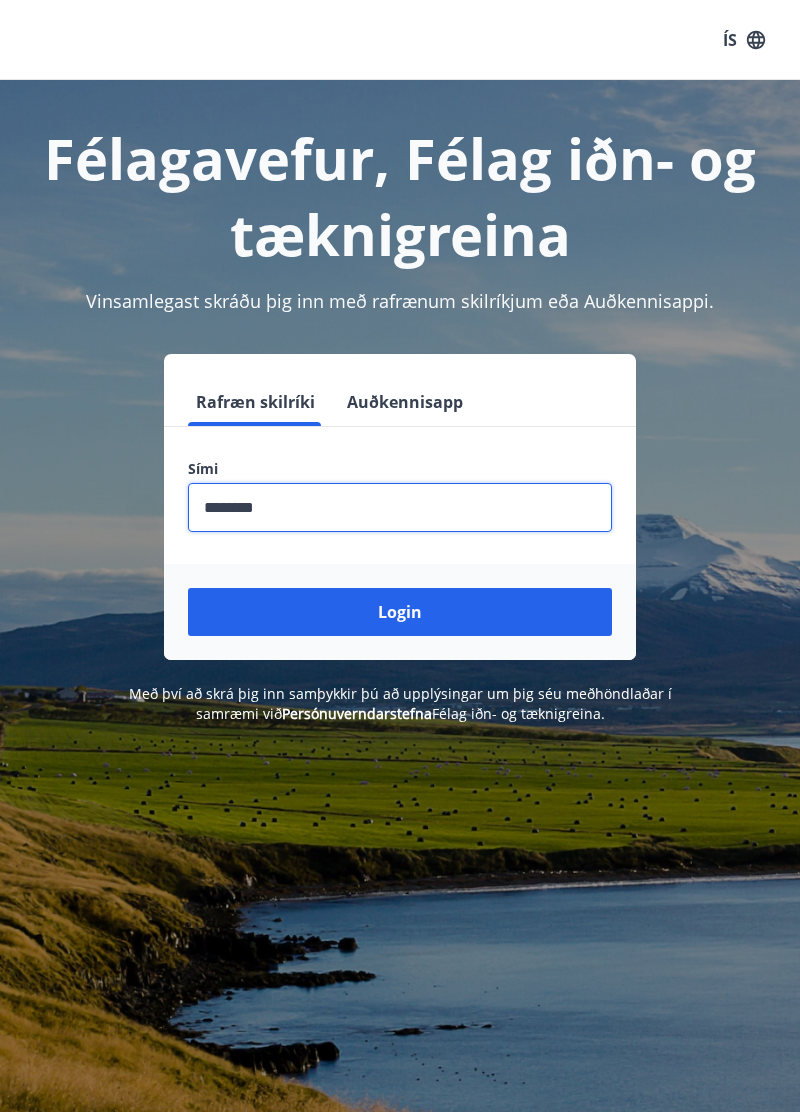 click on "Login" at bounding box center (400, 612) 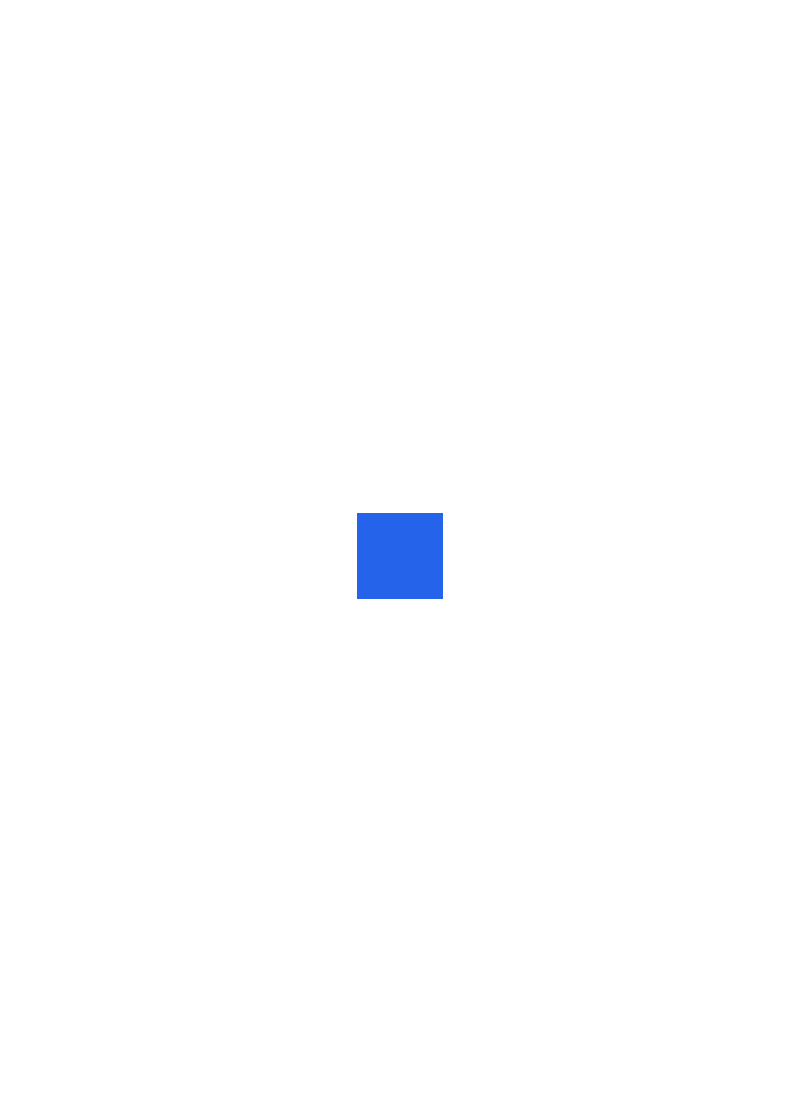 scroll, scrollTop: 0, scrollLeft: 0, axis: both 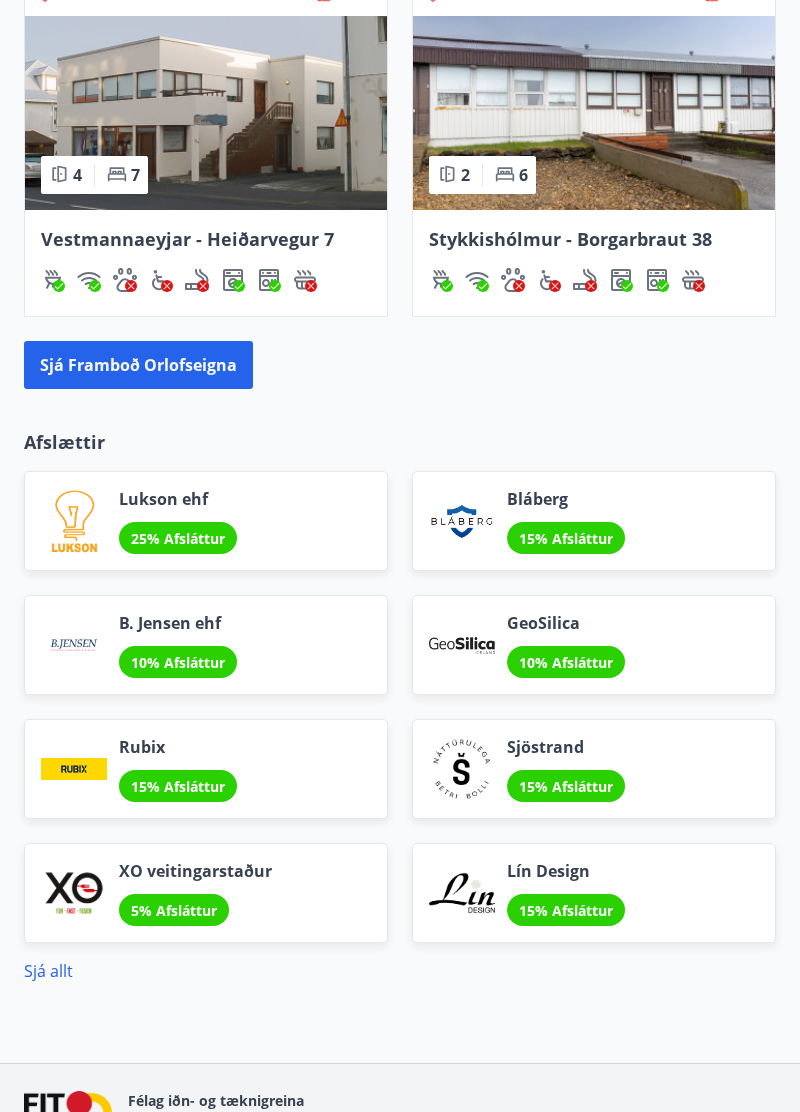 click on "Sjá framboð orlofseigna" at bounding box center [138, 365] 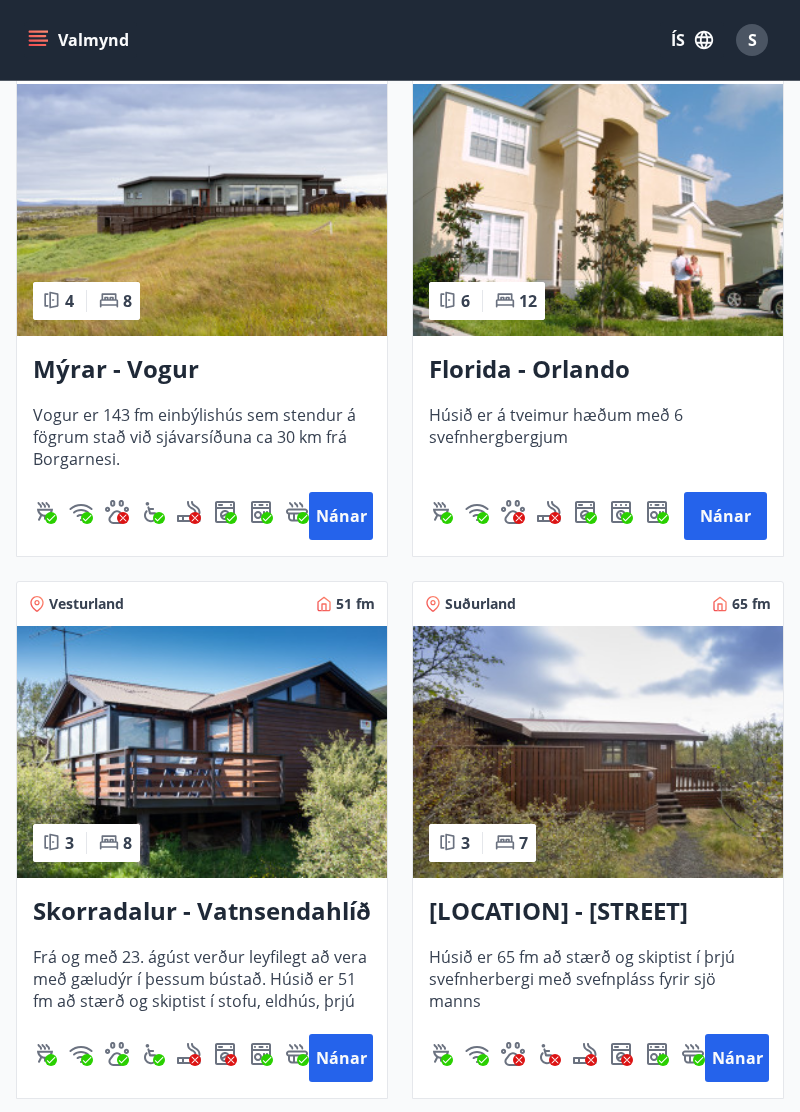 scroll, scrollTop: 3720, scrollLeft: 0, axis: vertical 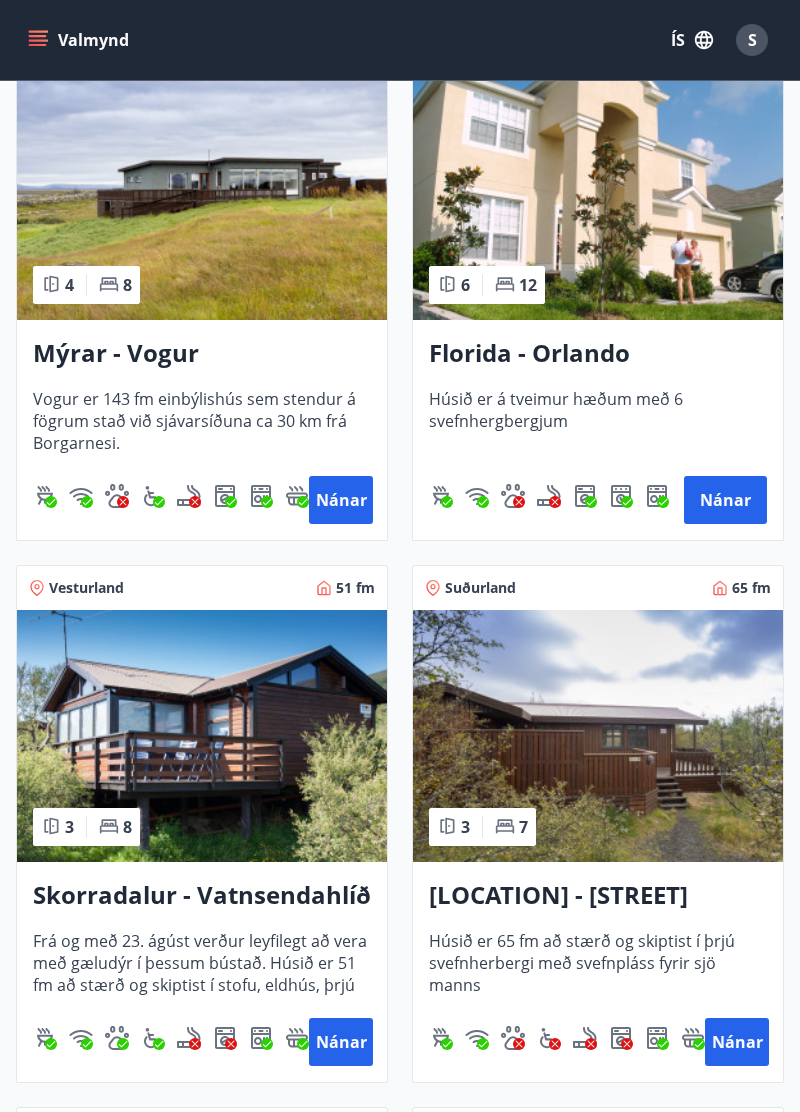 click on "Nánar" at bounding box center (341, 500) 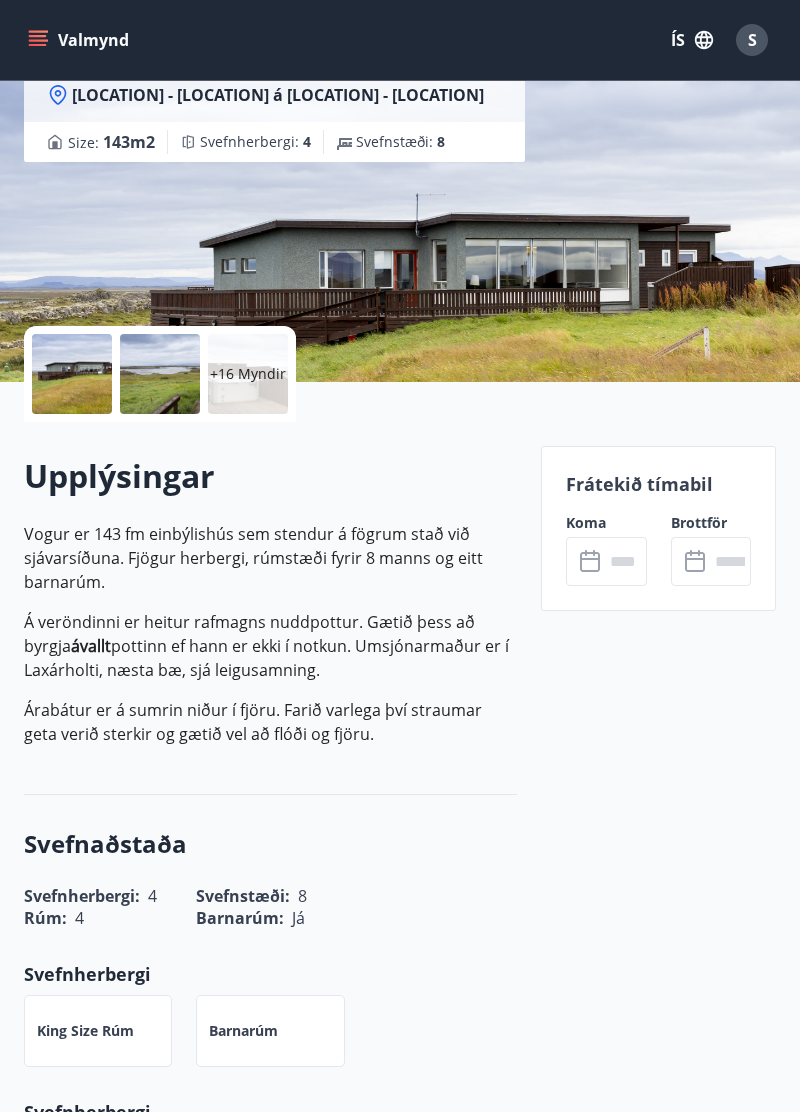 scroll, scrollTop: 0, scrollLeft: 0, axis: both 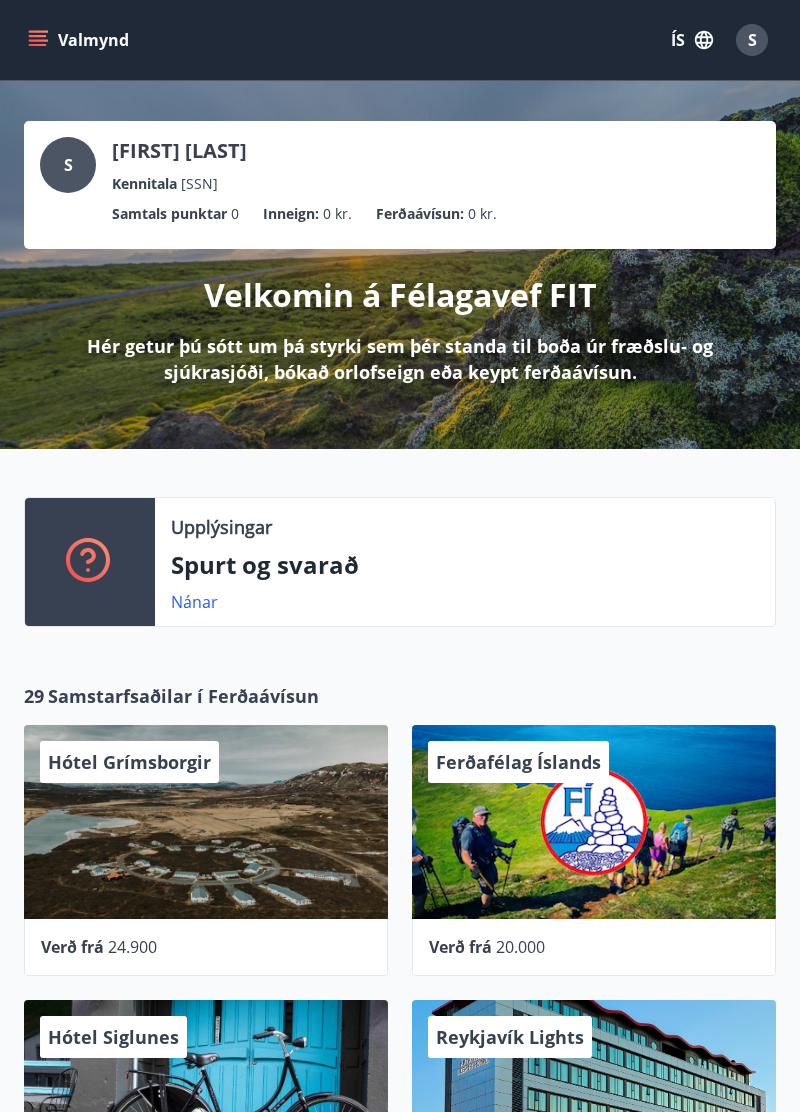 click on "Valmynd" at bounding box center (80, 40) 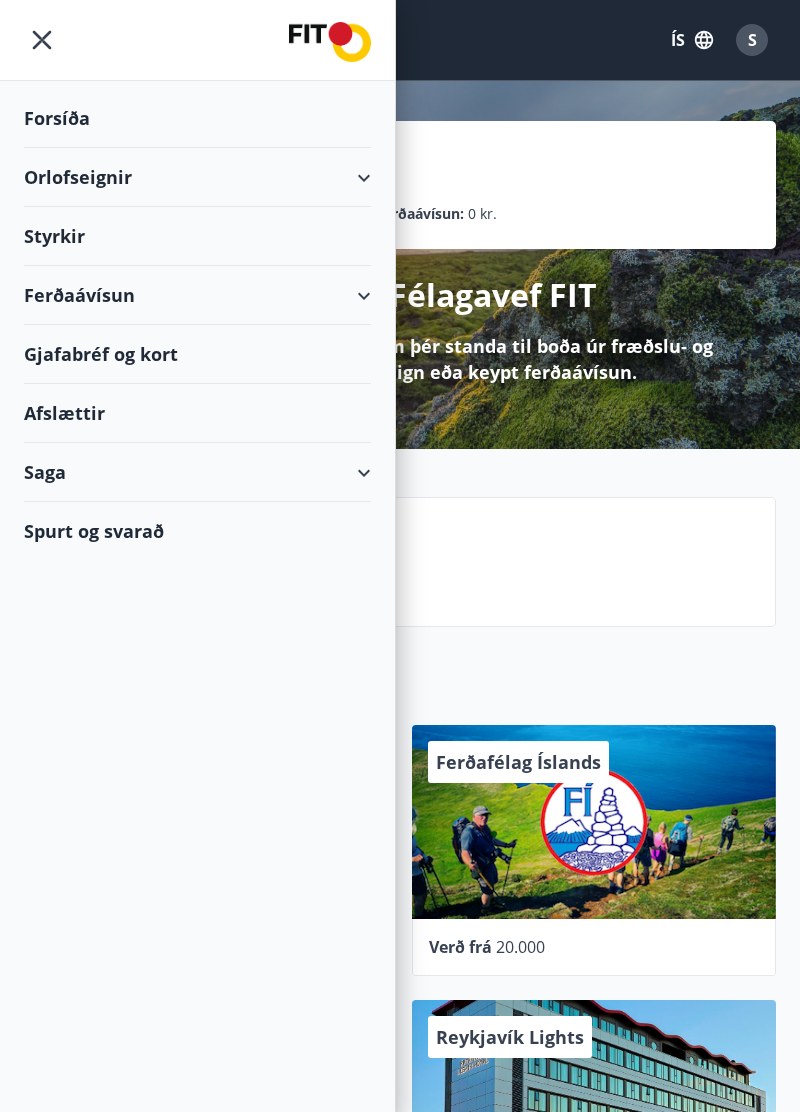 click on "Gjafabréf og kort" at bounding box center [197, 354] 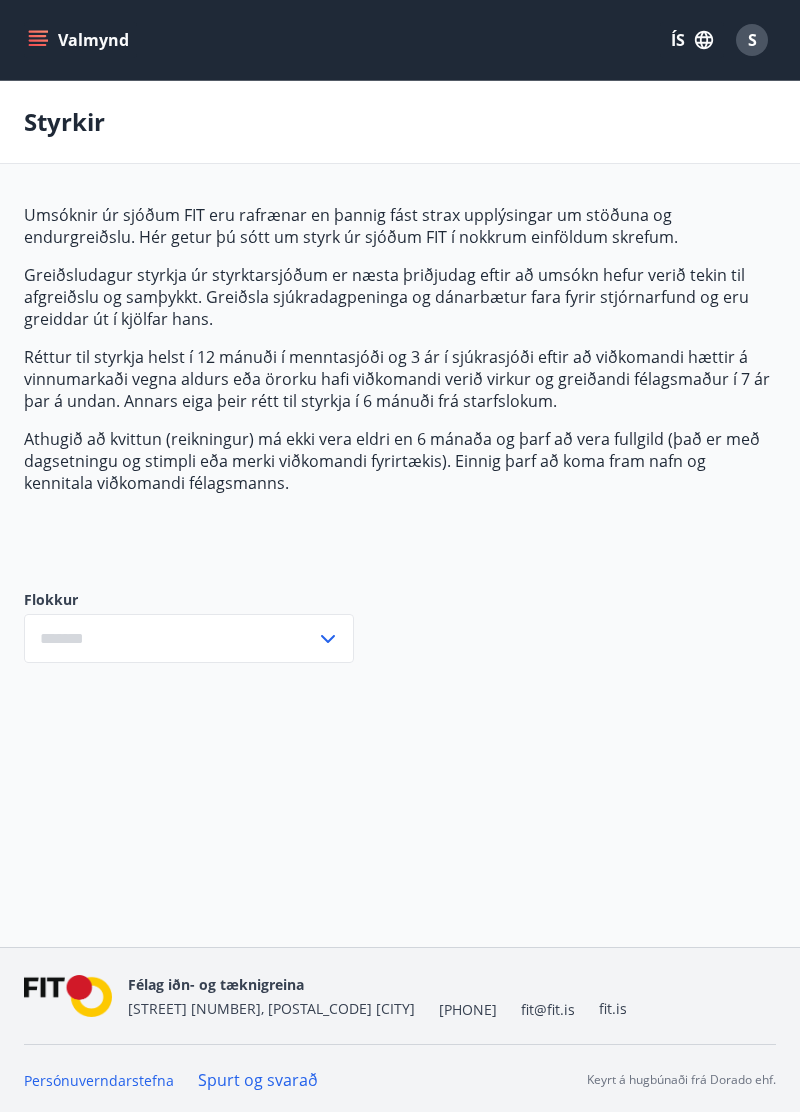 click on "​" at bounding box center [189, 638] 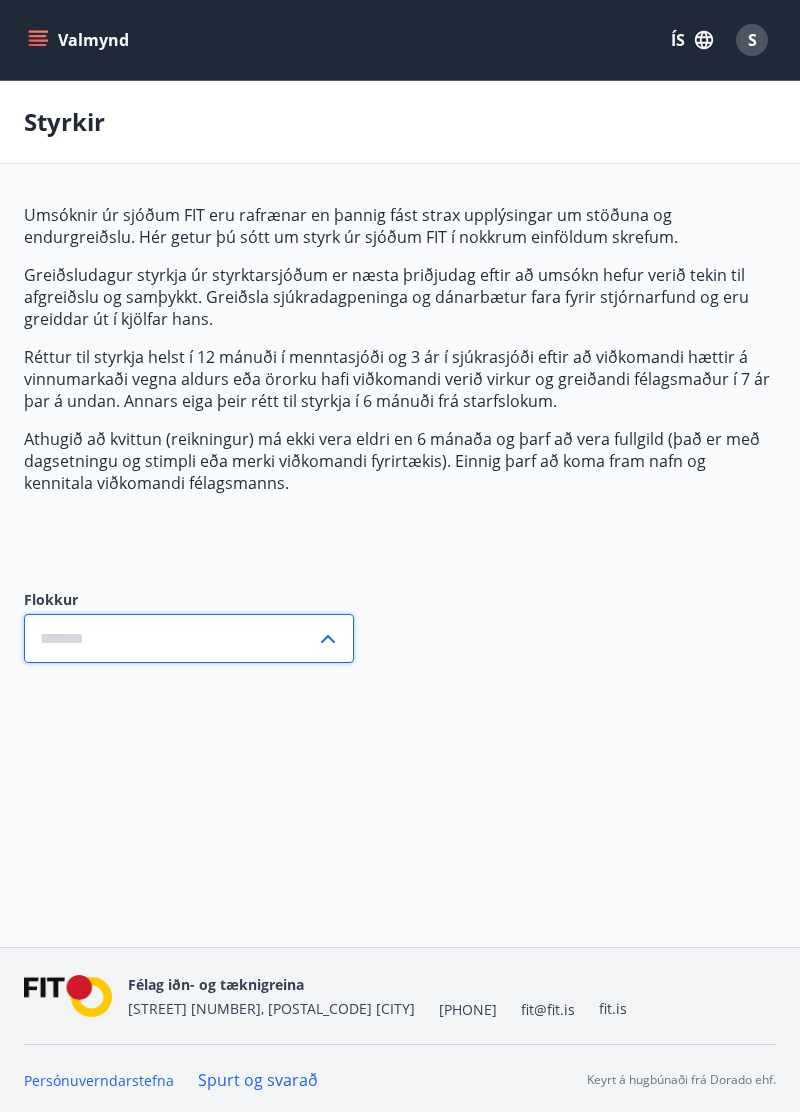 type on "***" 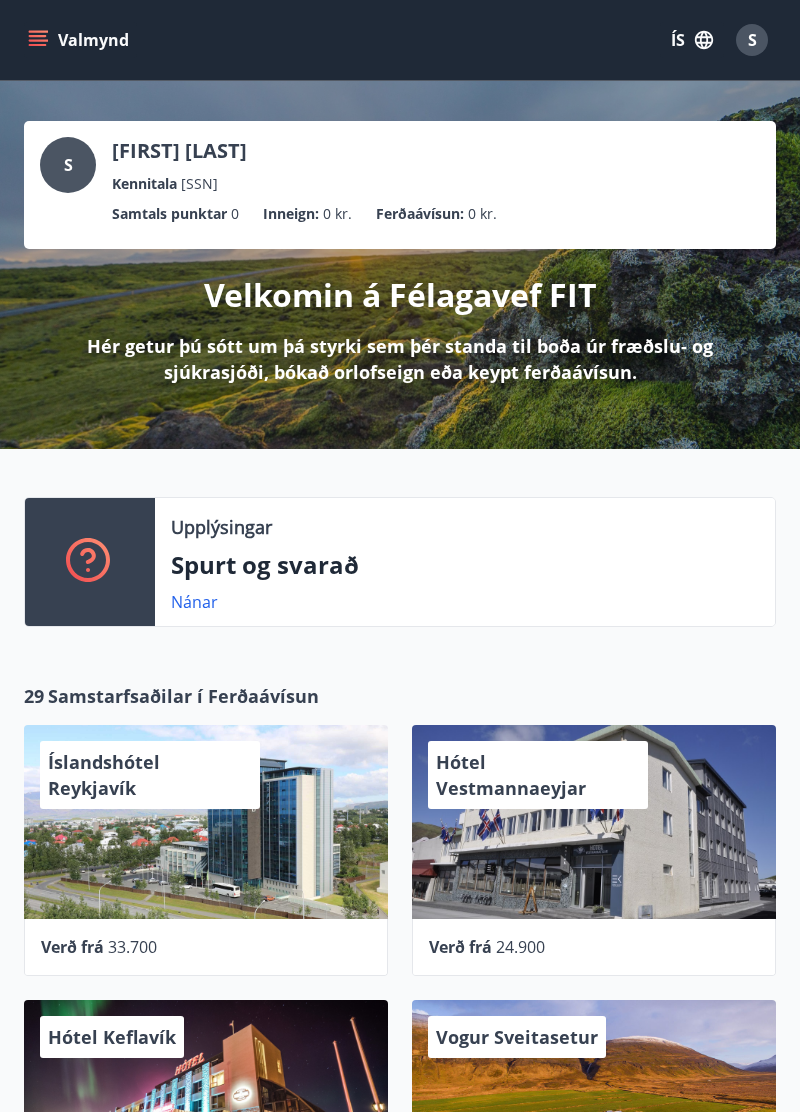 click on "S" at bounding box center [752, 40] 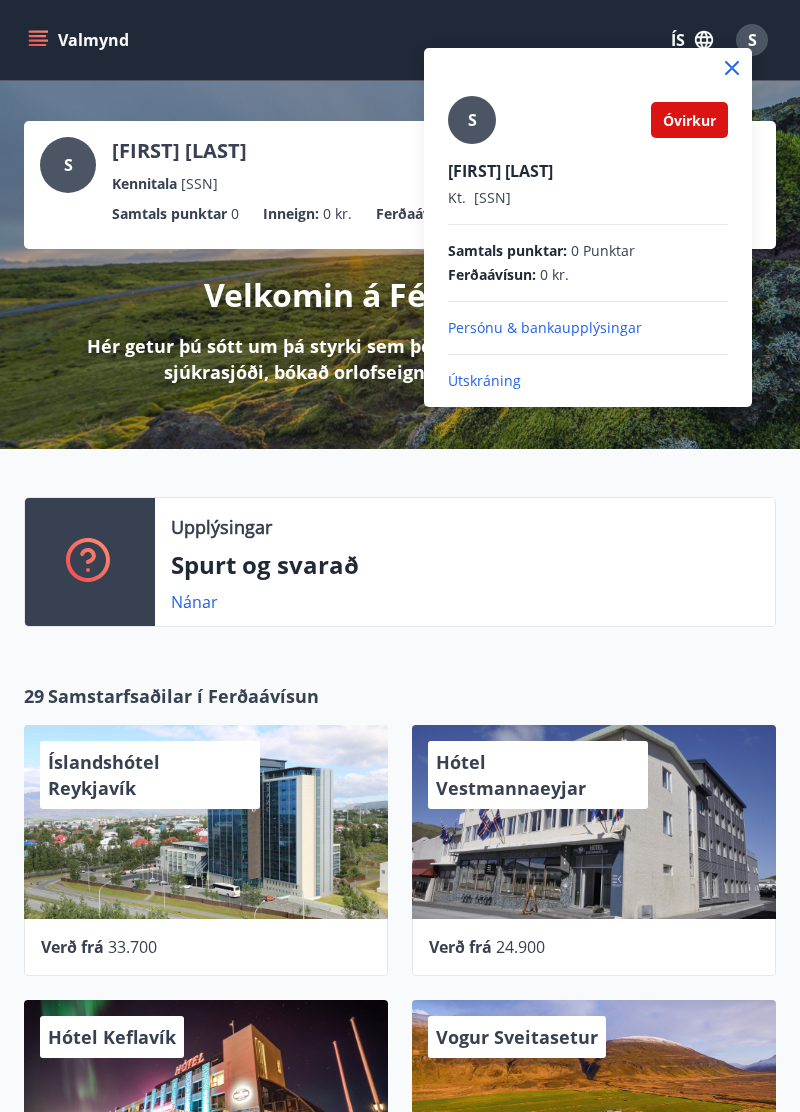 click on "Útskráning" at bounding box center [588, 381] 